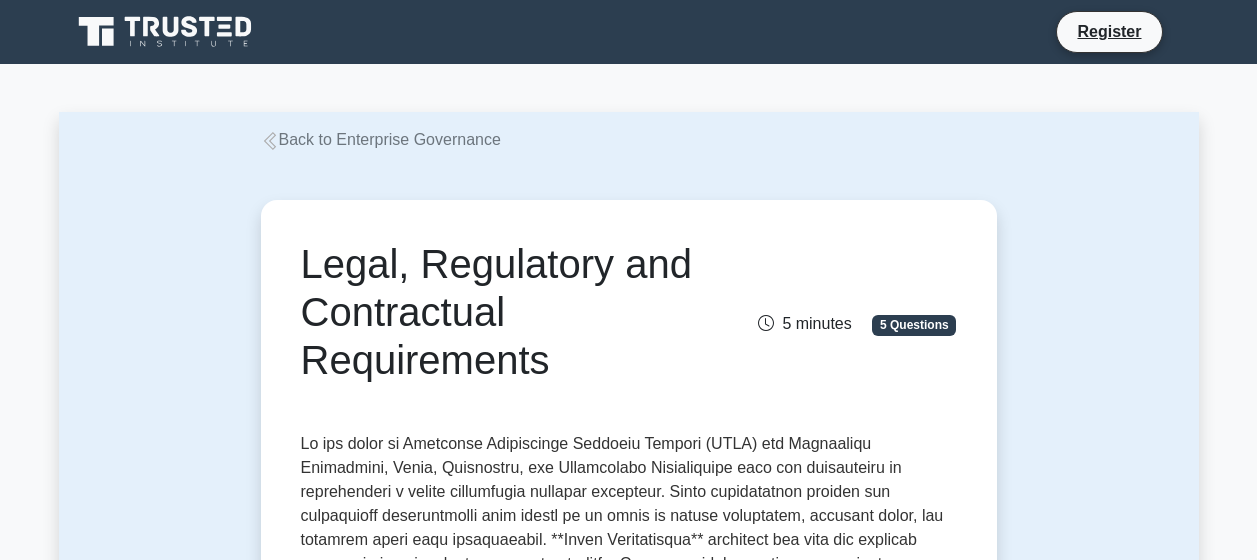 scroll, scrollTop: 0, scrollLeft: 0, axis: both 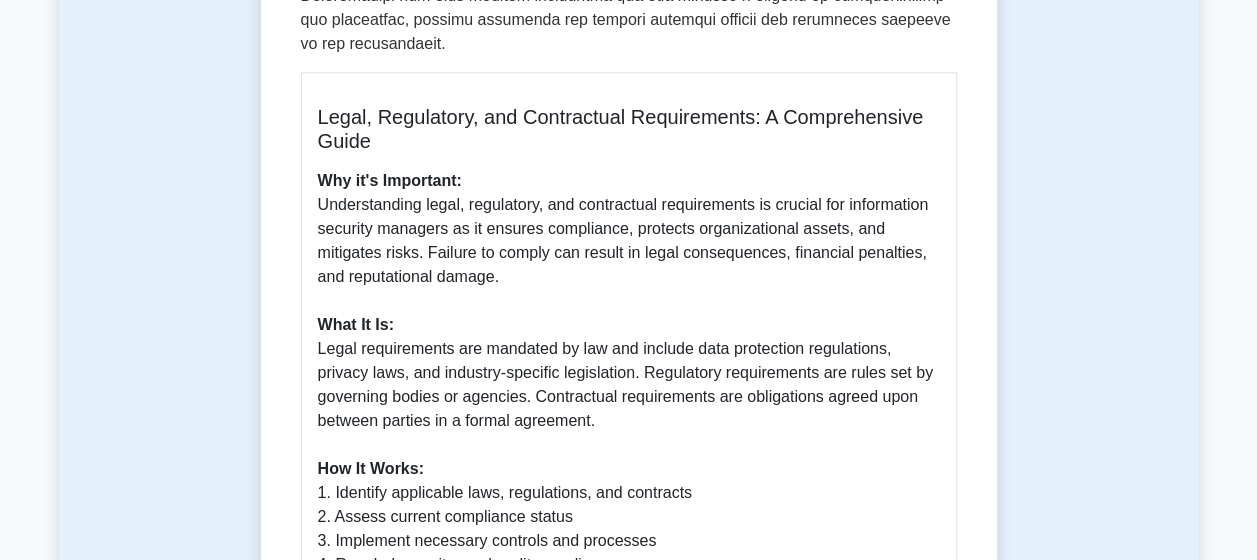 click on "Why it's Important: Understanding legal, regulatory, and contractual requirements is crucial for information security managers as it ensures compliance, protects organizational assets, and mitigates risks. Failure to comply can result in legal consequences, financial penalties, and reputational damage. What It Is: Legal requirements are mandated by law and include data protection regulations, privacy laws, and industry-specific legislation. Regulatory requirements are rules set by governing bodies or agencies. Contractual requirements are obligations agreed upon between parties in a formal agreement. How It Works: 1. Identify applicable laws, regulations, and contracts 2. Assess current compliance status 3. Implement necessary controls and processes 4. Regularly monitor and audit compliance 5. Update practices as requirements change Answering Exam Questions: 1. Read questions carefully, identifying key terms related to legal, regulatory, or contractual aspects Exam Tips:" at bounding box center [629, 577] 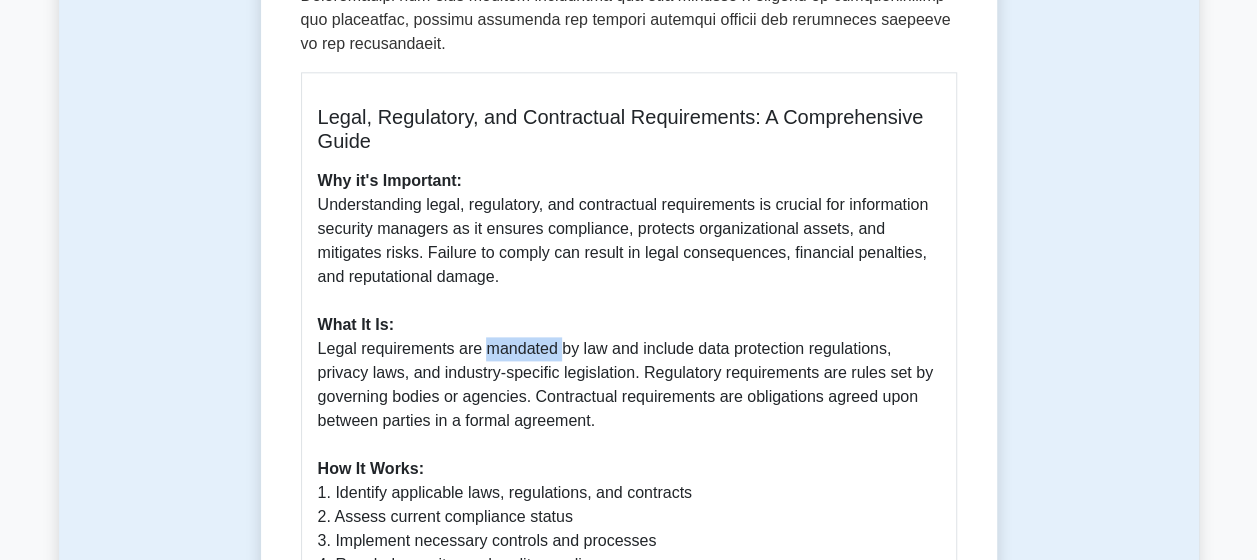 click on "Why it's Important: Understanding legal, regulatory, and contractual requirements is crucial for information security managers as it ensures compliance, protects organizational assets, and mitigates risks. Failure to comply can result in legal consequences, financial penalties, and reputational damage. What It Is: Legal requirements are mandated by law and include data protection regulations, privacy laws, and industry-specific legislation. Regulatory requirements are rules set by governing bodies or agencies. Contractual requirements are obligations agreed upon between parties in a formal agreement. How It Works: 1. Identify applicable laws, regulations, and contracts 2. Assess current compliance status 3. Implement necessary controls and processes 4. Regularly monitor and audit compliance 5. Update practices as requirements change Answering Exam Questions: 1. Read questions carefully, identifying key terms related to legal, regulatory, or contractual aspects Exam Tips:" at bounding box center [629, 577] 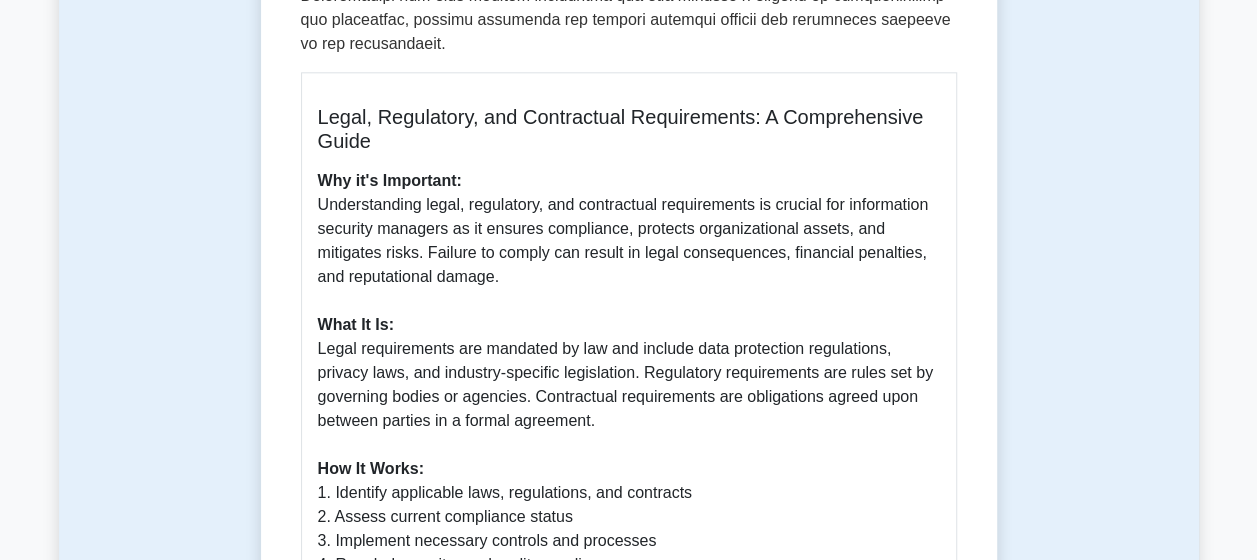 click on "Why it's Important: Understanding legal, regulatory, and contractual requirements is crucial for information security managers as it ensures compliance, protects organizational assets, and mitigates risks. Failure to comply can result in legal consequences, financial penalties, and reputational damage. What It Is: Legal requirements are mandated by law and include data protection regulations, privacy laws, and industry-specific legislation. Regulatory requirements are rules set by governing bodies or agencies. Contractual requirements are obligations agreed upon between parties in a formal agreement. How It Works: 1. Identify applicable laws, regulations, and contracts 2. Assess current compliance status 3. Implement necessary controls and processes 4. Regularly monitor and audit compliance 5. Update practices as requirements change Answering Exam Questions: 1. Read questions carefully, identifying key terms related to legal, regulatory, or contractual aspects Exam Tips:" at bounding box center (629, 577) 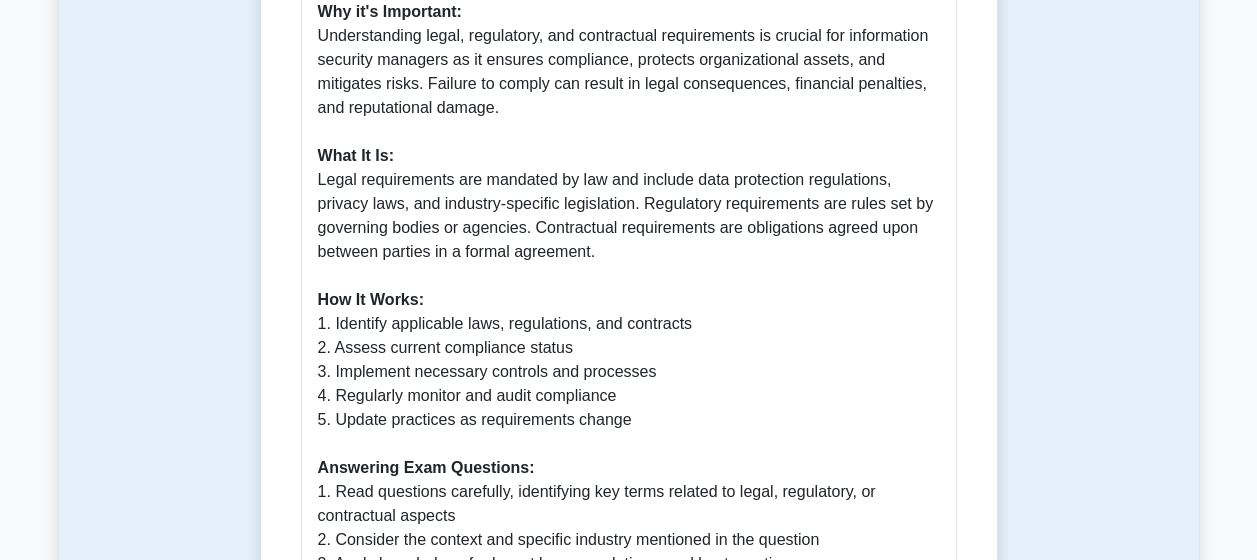 scroll, scrollTop: 1301, scrollLeft: 0, axis: vertical 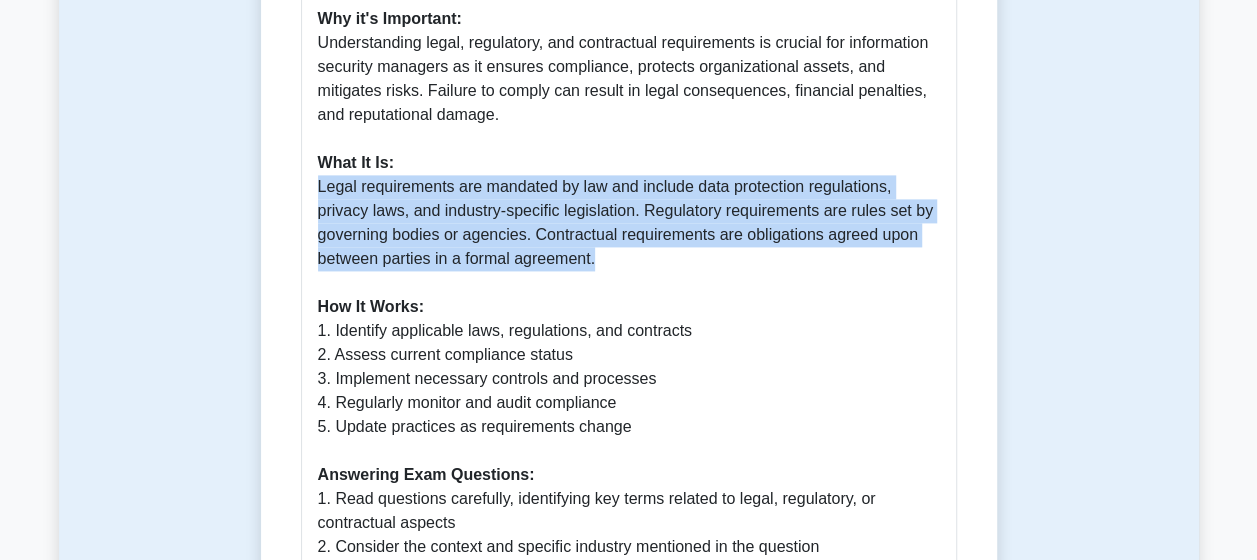 drag, startPoint x: 316, startPoint y: 165, endPoint x: 602, endPoint y: 231, distance: 293.5166 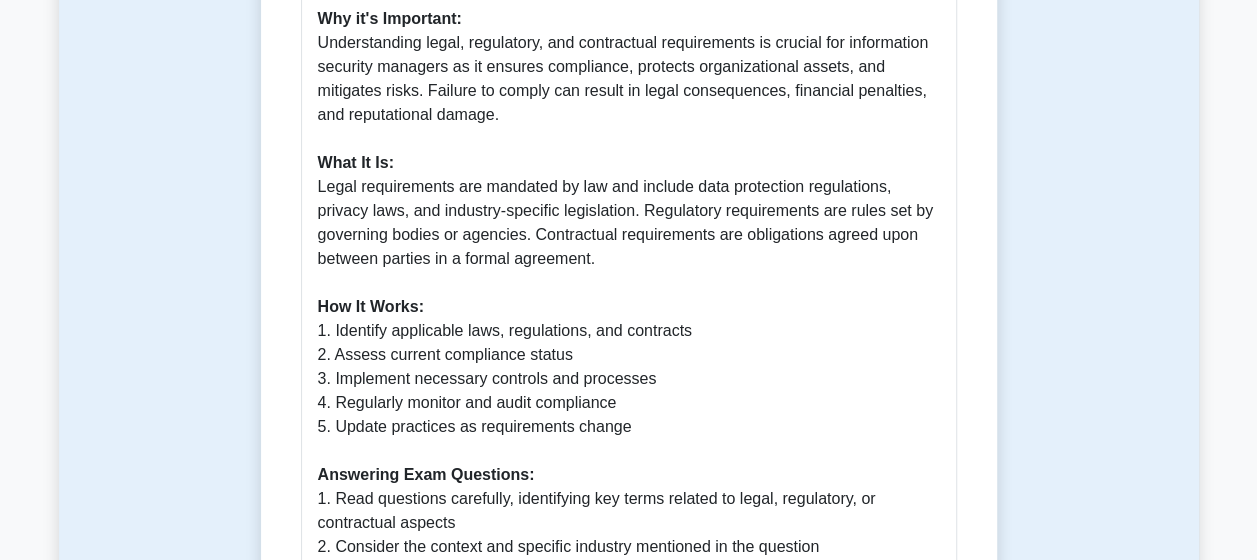 click on "Why it's Important: Understanding legal, regulatory, and contractual requirements is crucial for information security managers as it ensures compliance, protects organizational assets, and mitigates risks. Failure to comply can result in legal consequences, financial penalties, and reputational damage. What It Is: Legal requirements are mandated by law and include data protection regulations, privacy laws, and industry-specific legislation. Regulatory requirements are rules set by governing bodies or agencies. Contractual requirements are obligations agreed upon between parties in a formal agreement. How It Works: 1. Identify applicable laws, regulations, and contracts 2. Assess current compliance status 3. Implement necessary controls and processes 4. Regularly monitor and audit compliance 5. Update practices as requirements change Answering Exam Questions: 1. Read questions carefully, identifying key terms related to legal, regulatory, or contractual aspects Exam Tips:" at bounding box center (629, 415) 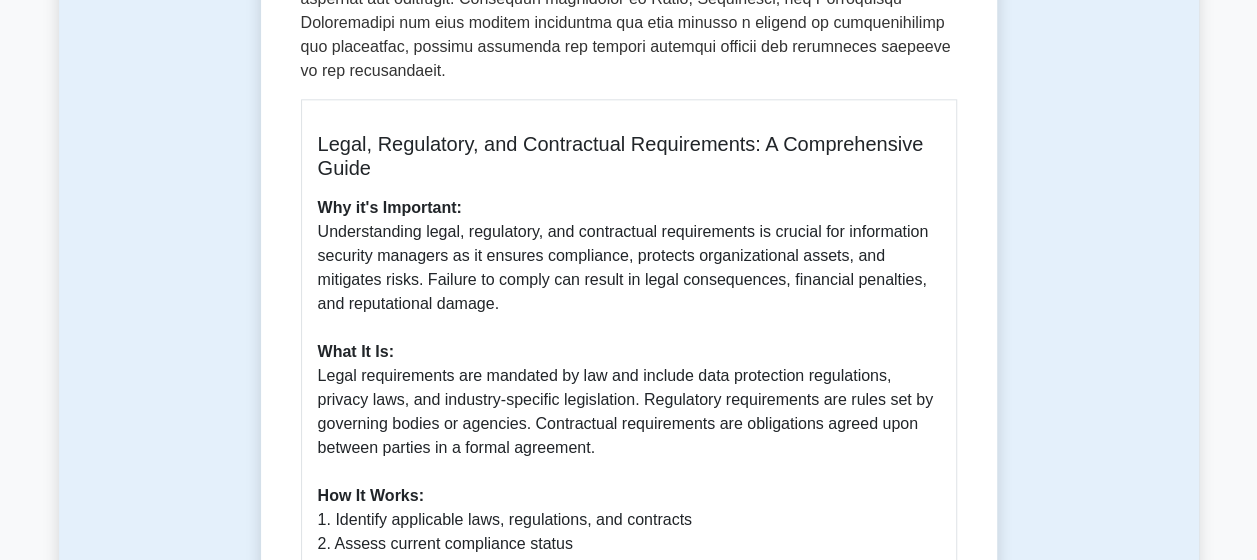 scroll, scrollTop: 1108, scrollLeft: 0, axis: vertical 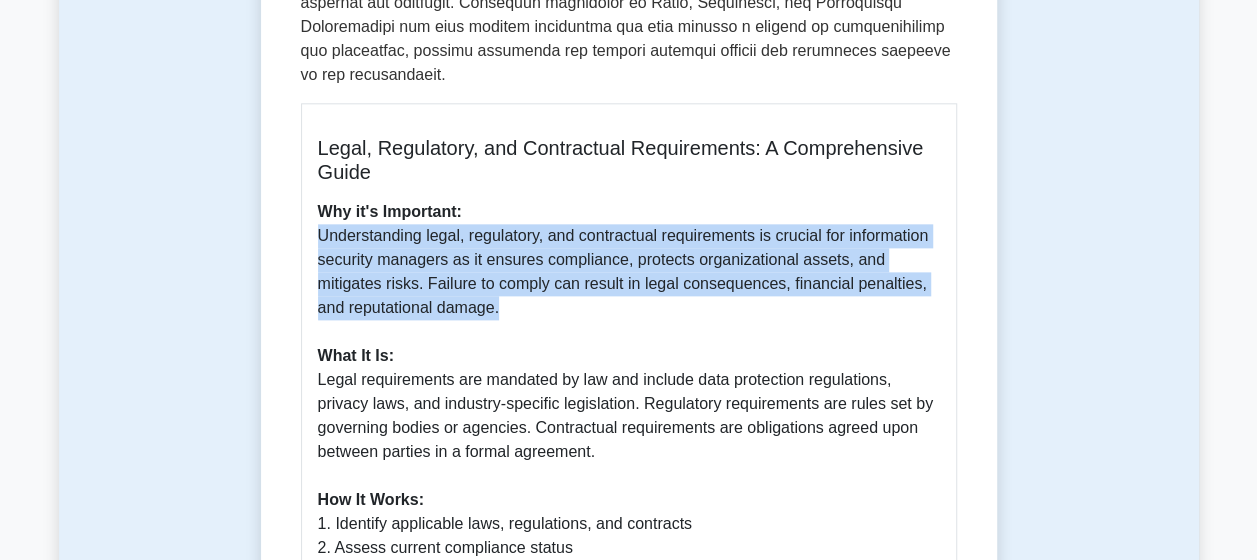 drag, startPoint x: 321, startPoint y: 213, endPoint x: 520, endPoint y: 281, distance: 210.29741 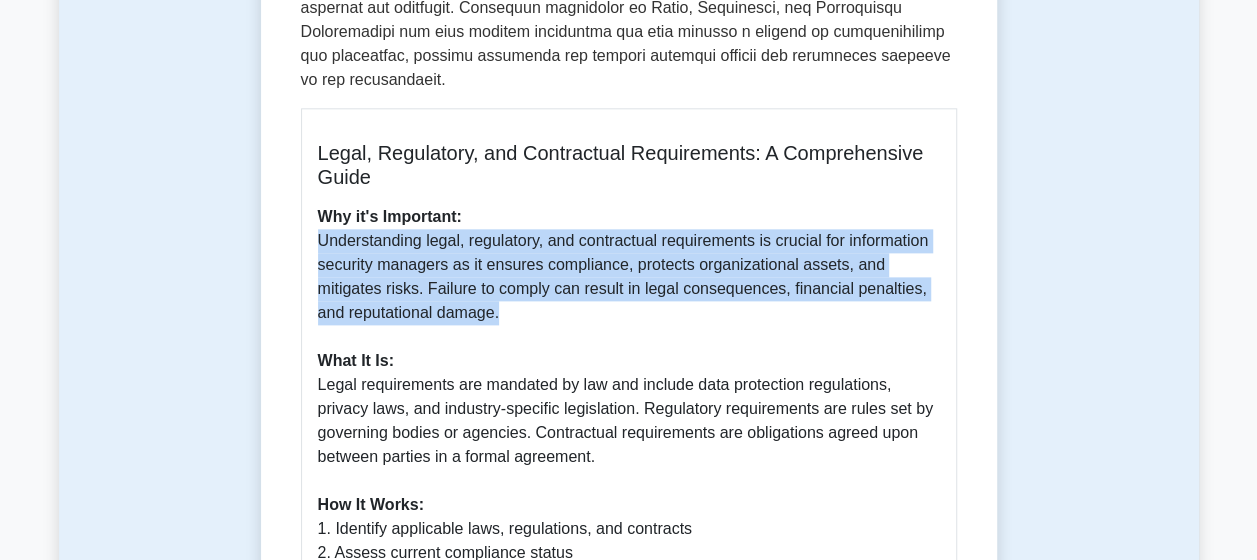 click on "Legal, Regulatory and Contractual Requirements
5 minutes
5 Questions
Legal, Regulatory, and Contractual Requirements: A Comprehensive Guide
Why it's Important: What It Is: How It Works: 1. Identify applicable laws, regulations, and contracts 2. Assess current compliance status 3. Implement necessary controls and processes 4. Regularly monitor and audit compliance Answering Exam Questions:" at bounding box center (629, 176) 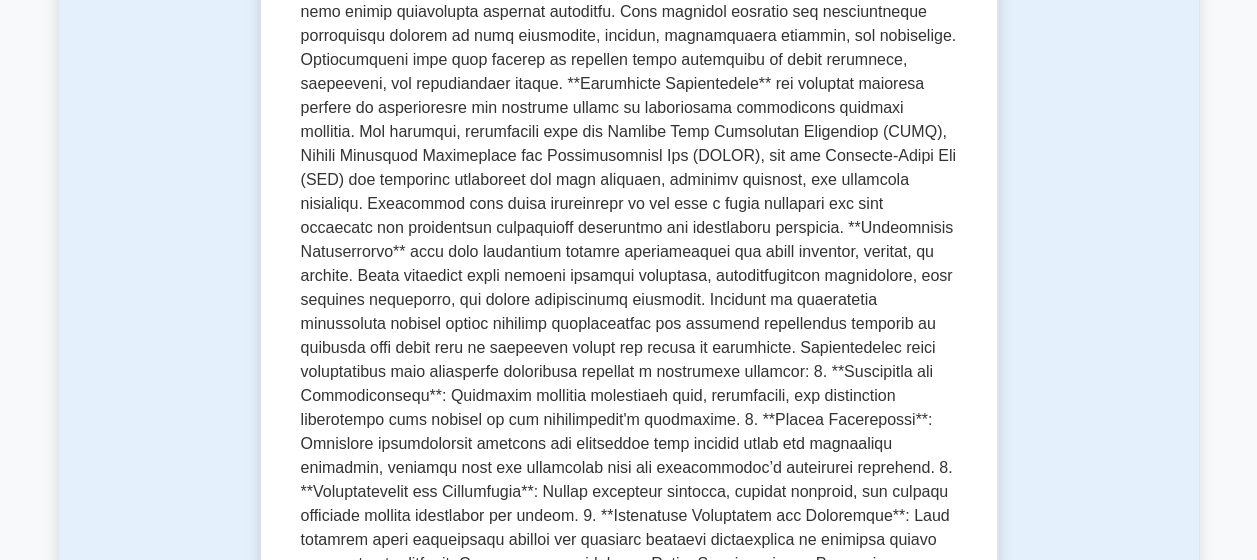 scroll, scrollTop: 546, scrollLeft: 0, axis: vertical 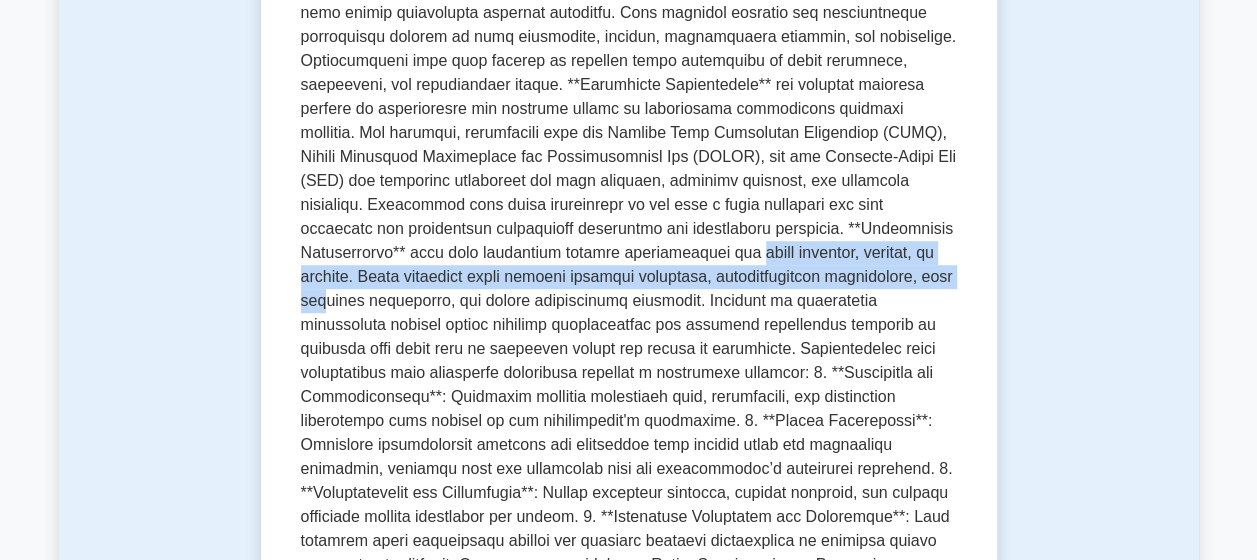 drag, startPoint x: 302, startPoint y: 252, endPoint x: 552, endPoint y: 266, distance: 250.3917 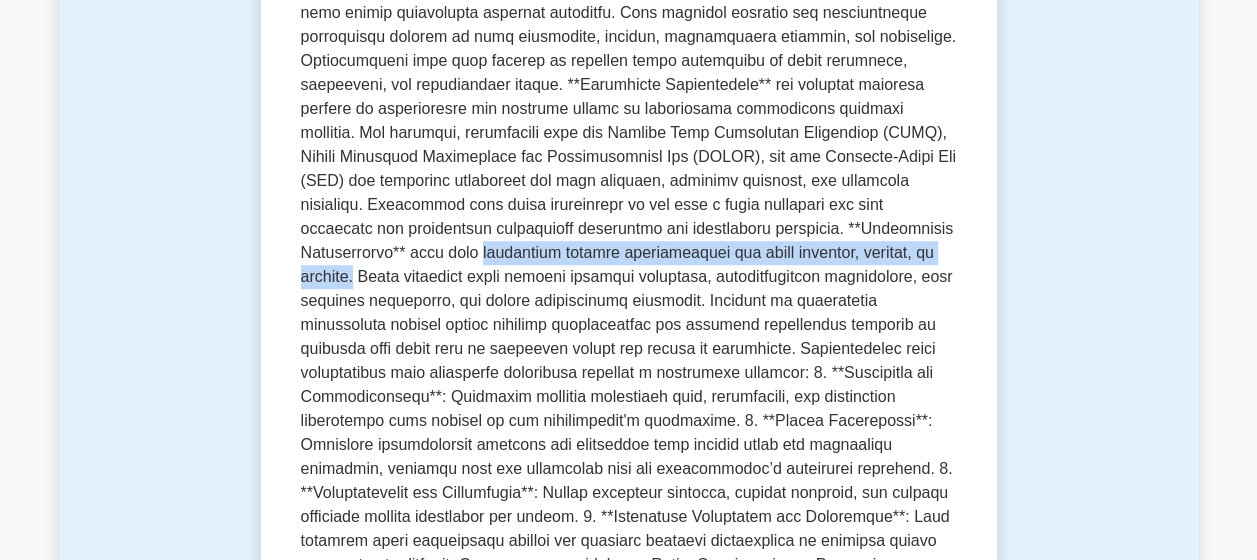 drag, startPoint x: 673, startPoint y: 232, endPoint x: 536, endPoint y: 248, distance: 137.93114 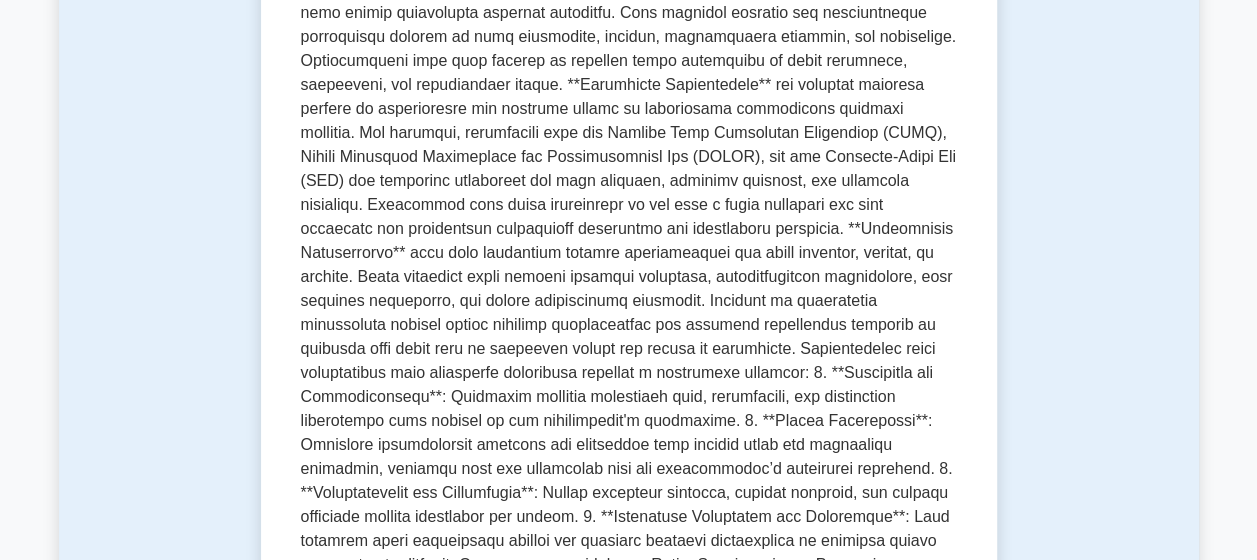 click at bounding box center [629, 265] 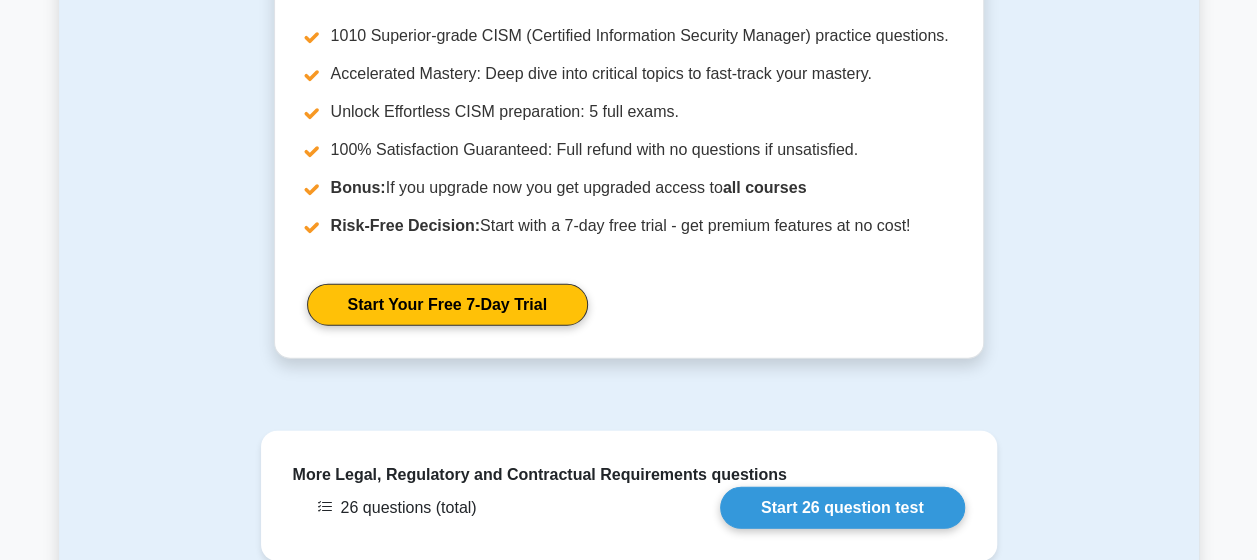 scroll, scrollTop: 2626, scrollLeft: 0, axis: vertical 